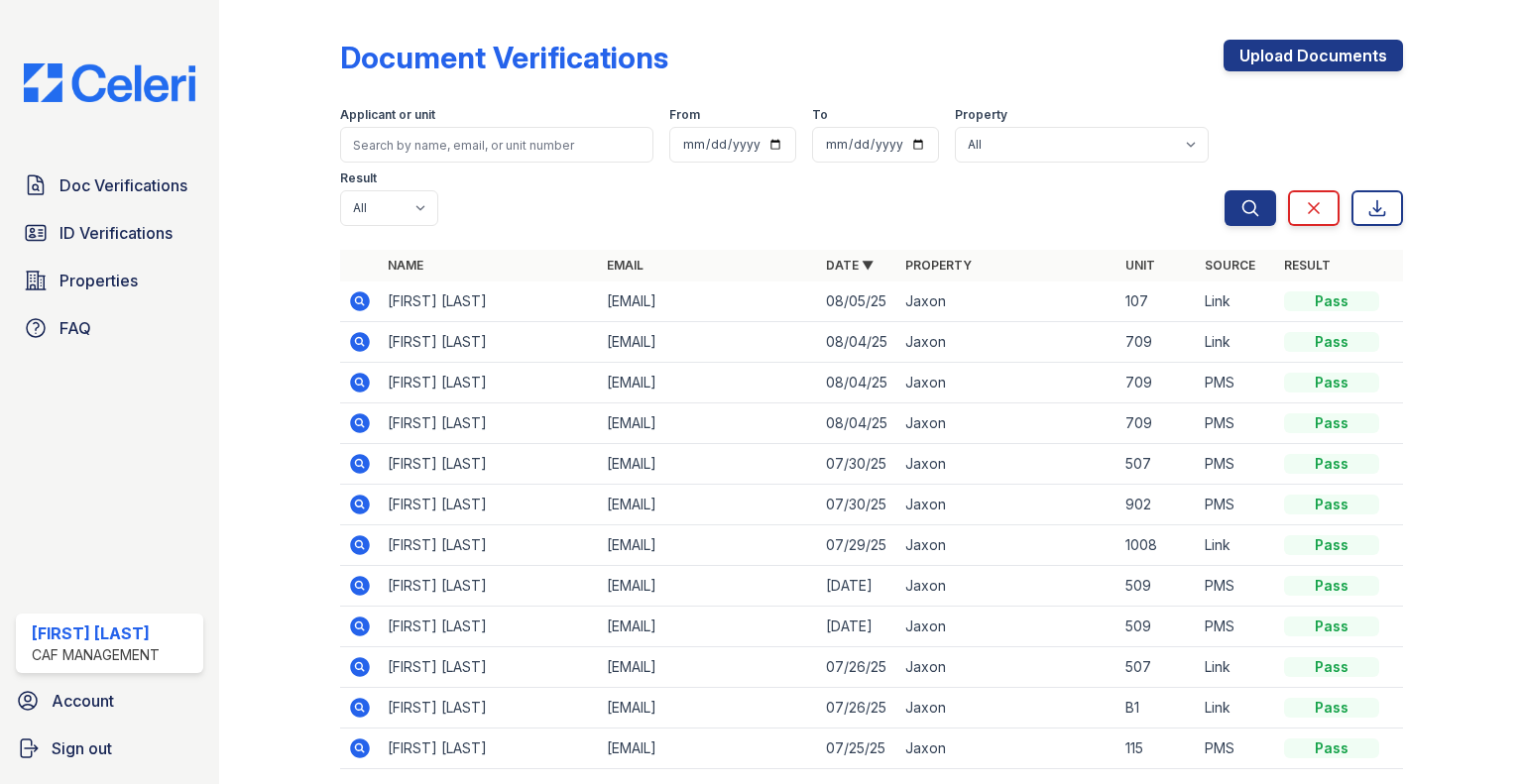 scroll, scrollTop: 0, scrollLeft: 0, axis: both 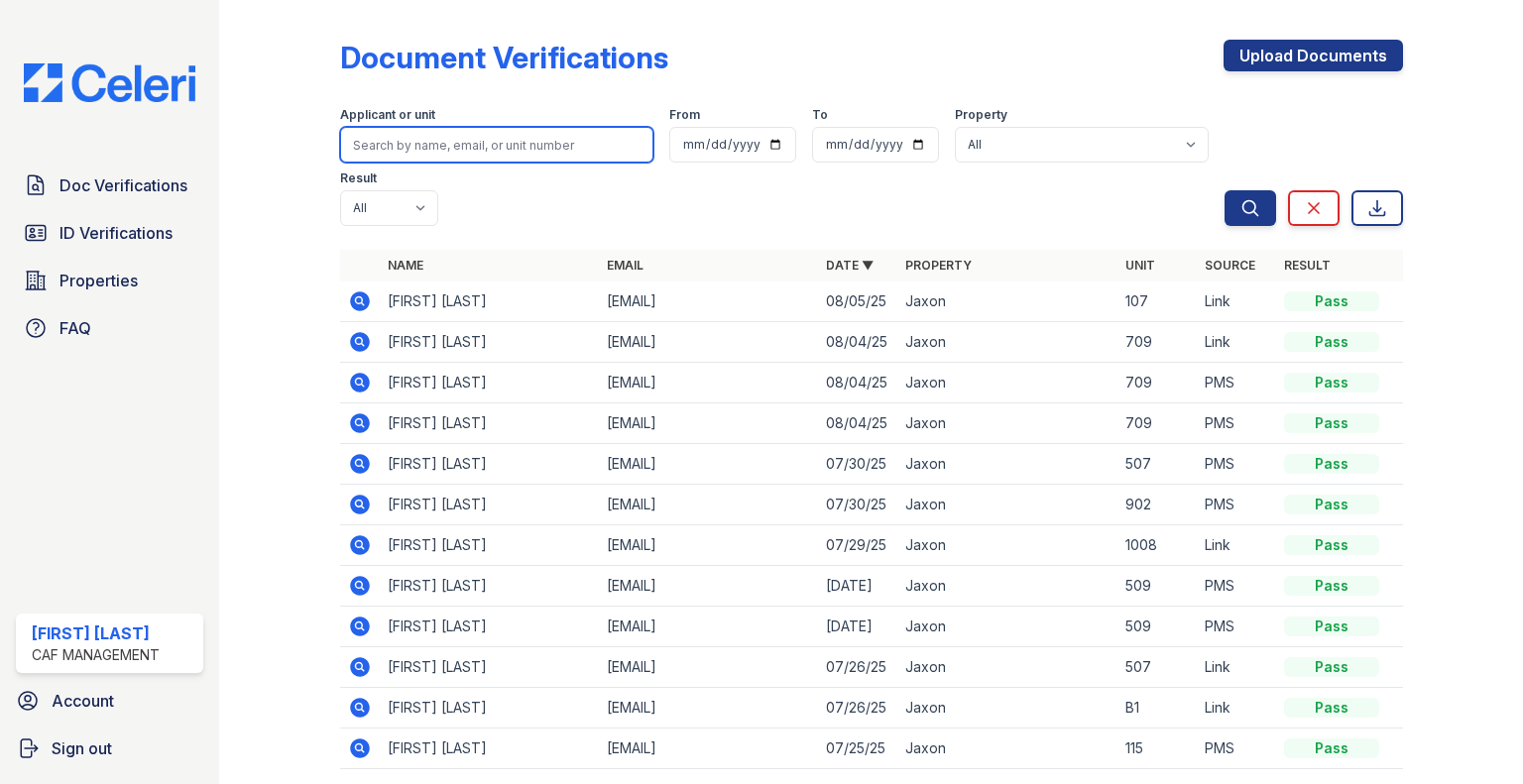 click at bounding box center (497, 145) 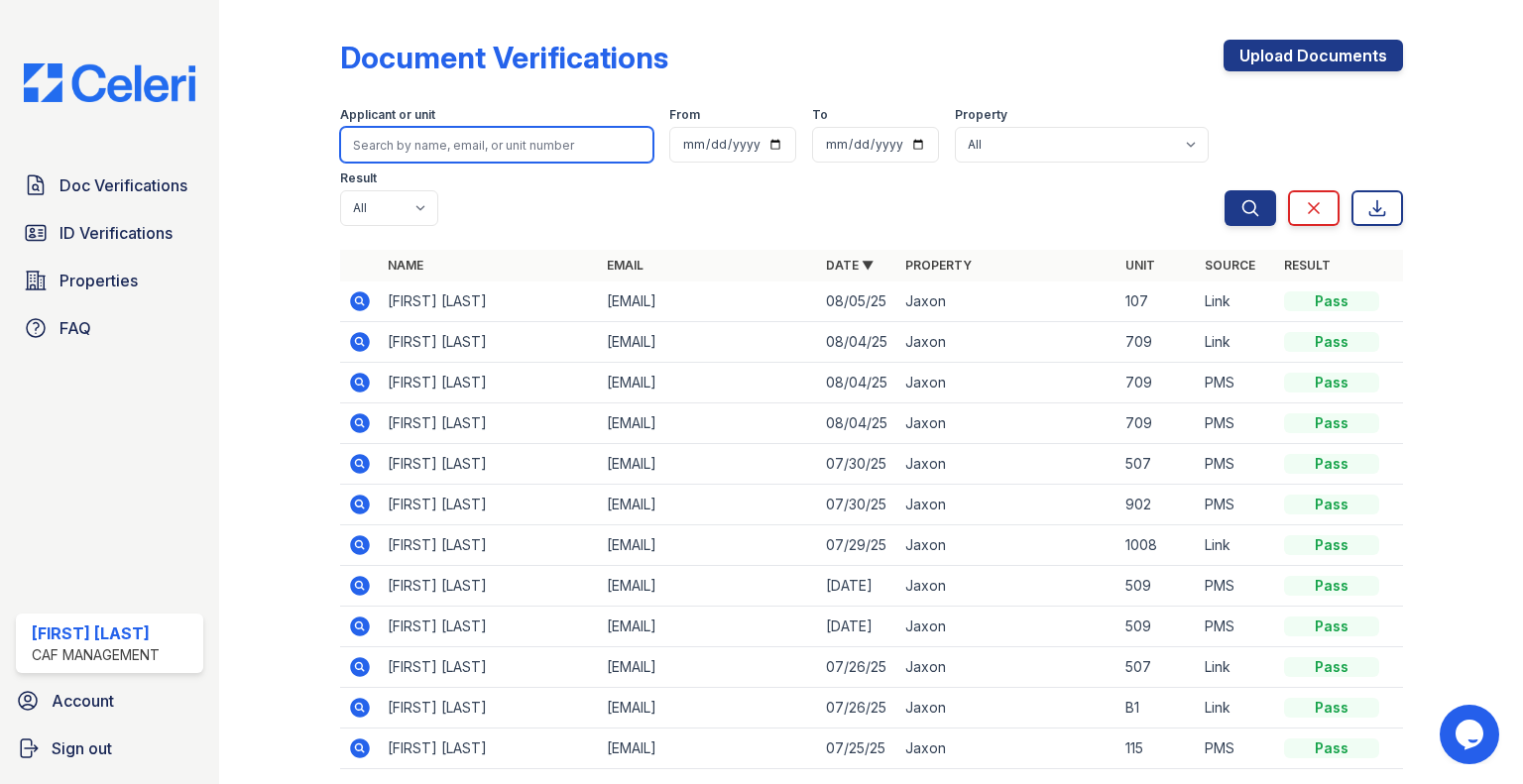 scroll, scrollTop: 0, scrollLeft: 0, axis: both 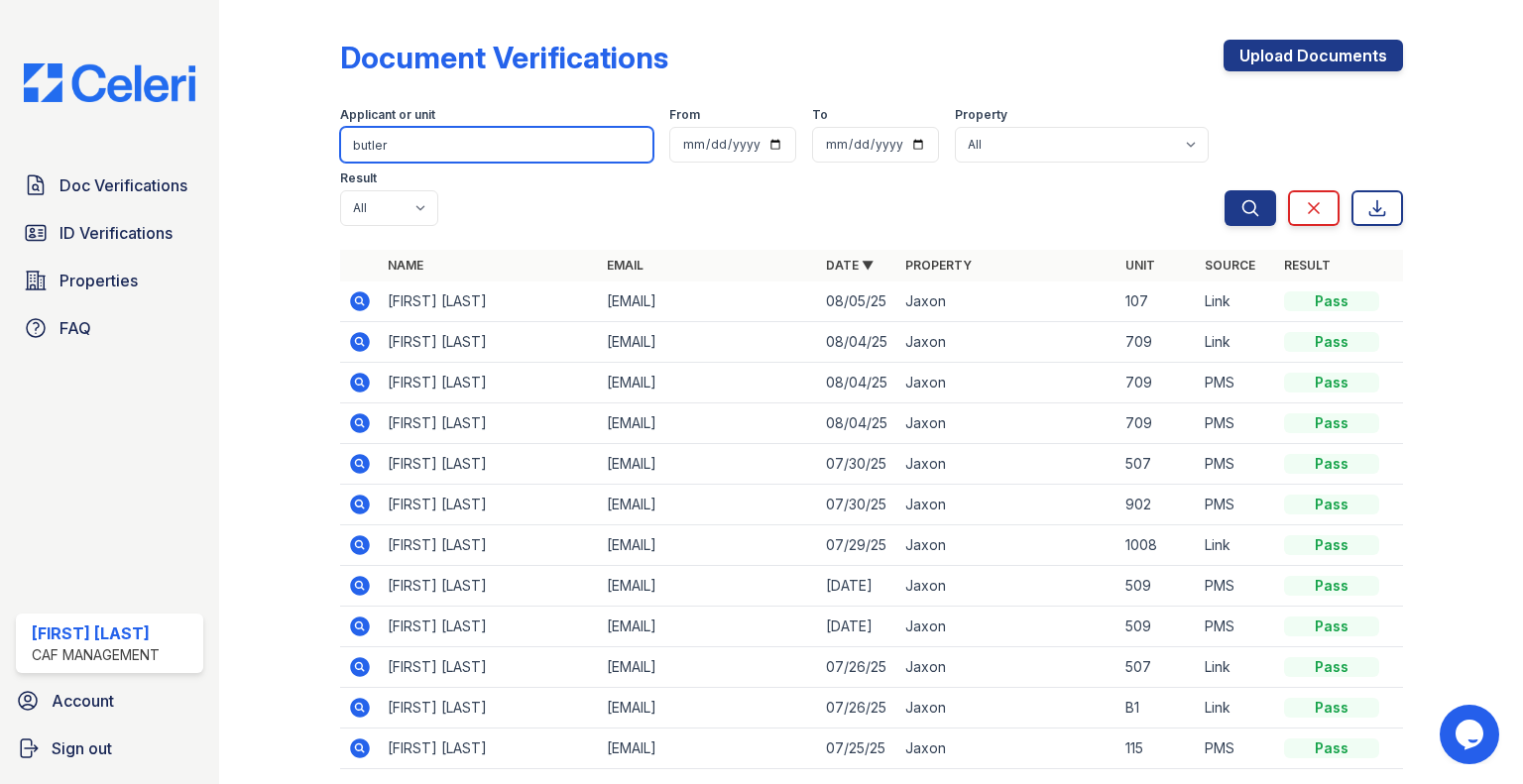 type on "butler" 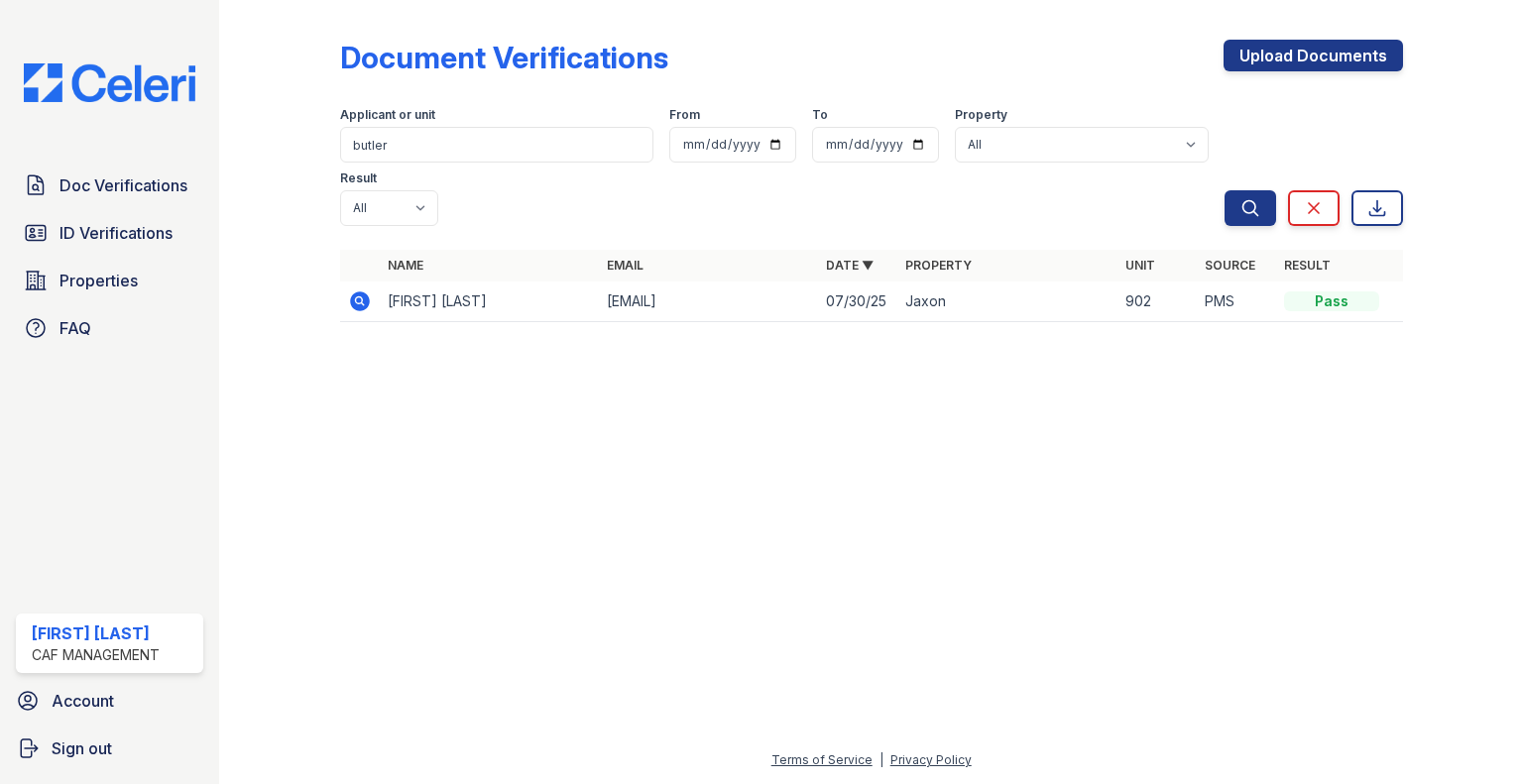 click 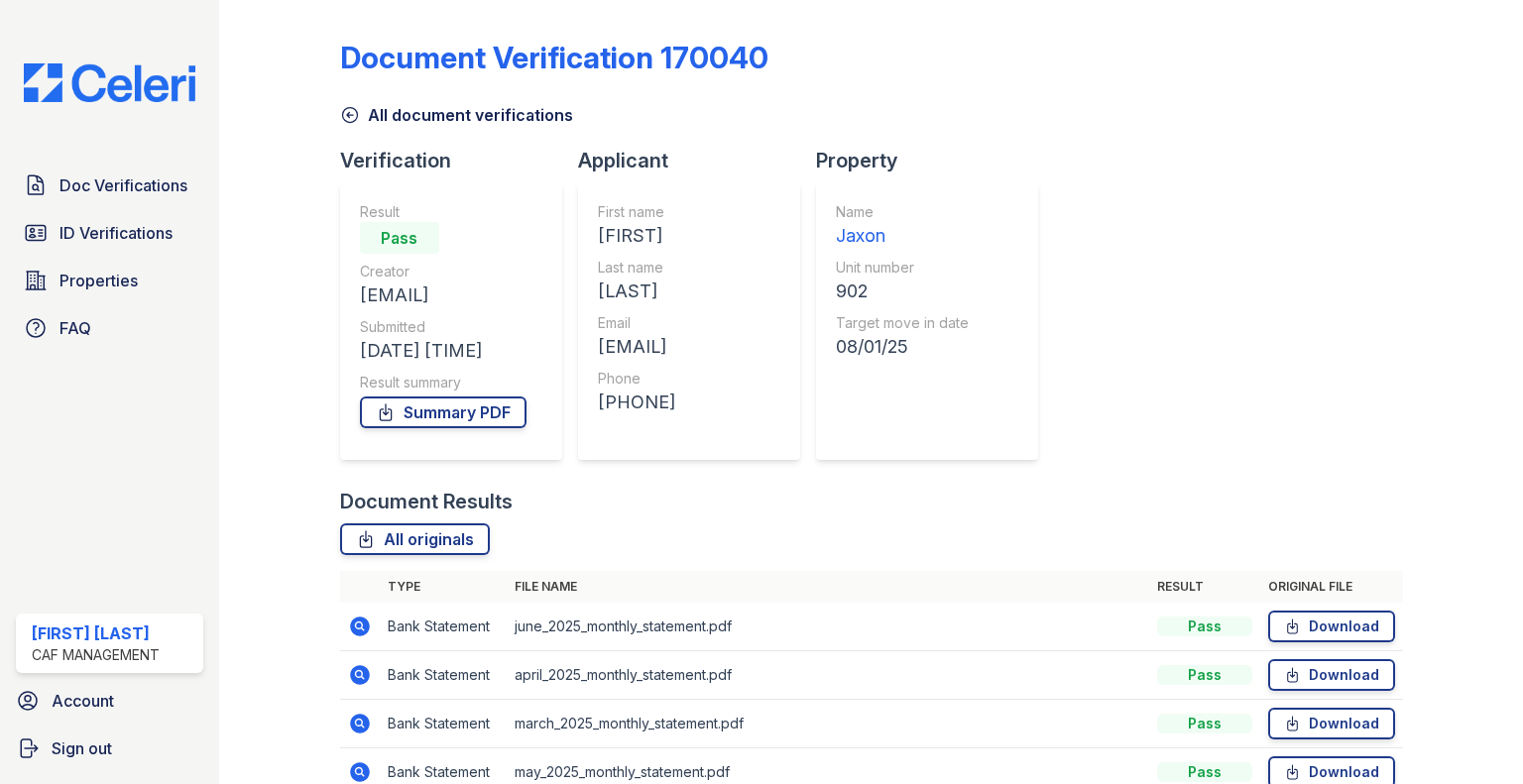 scroll, scrollTop: 0, scrollLeft: 0, axis: both 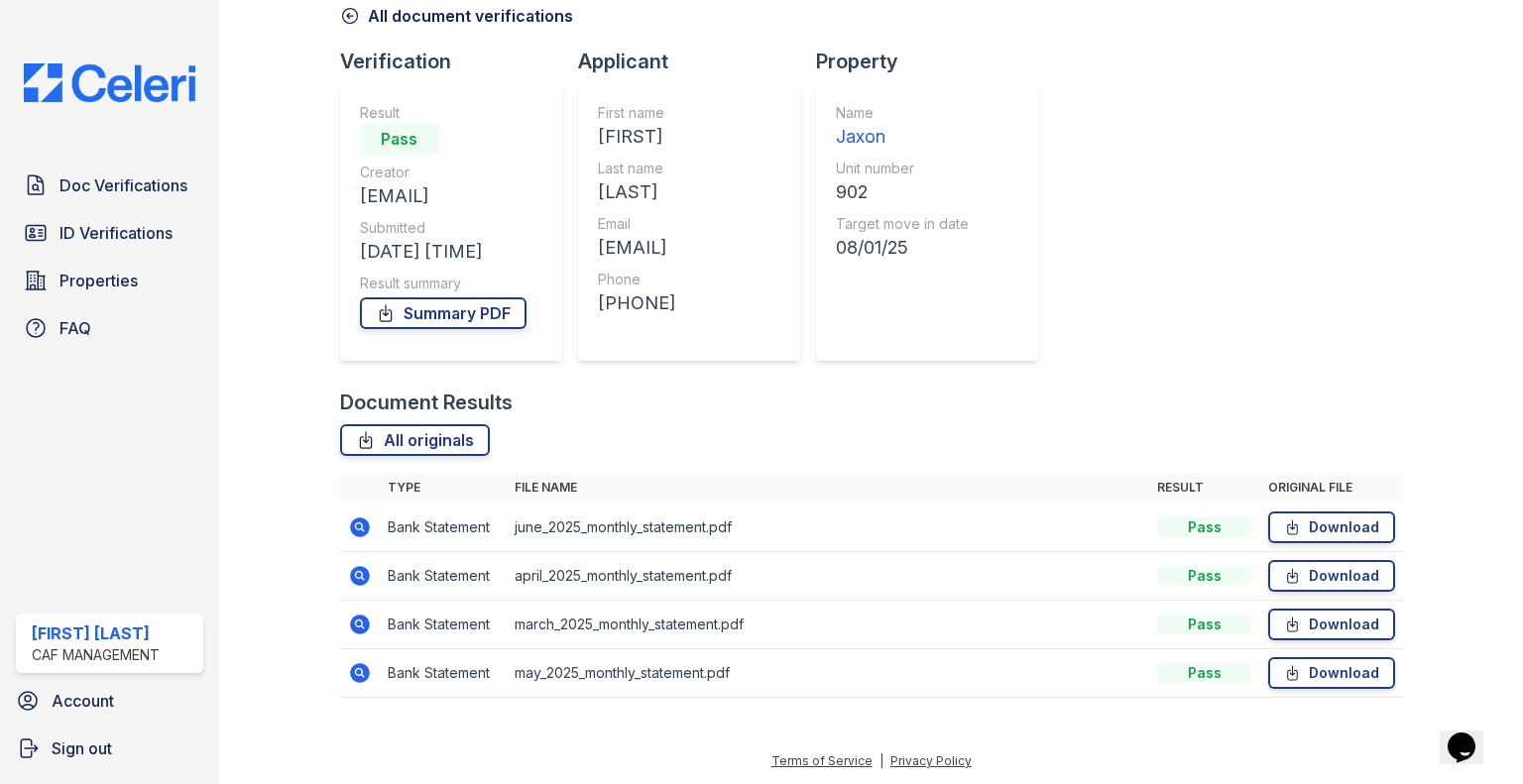 click 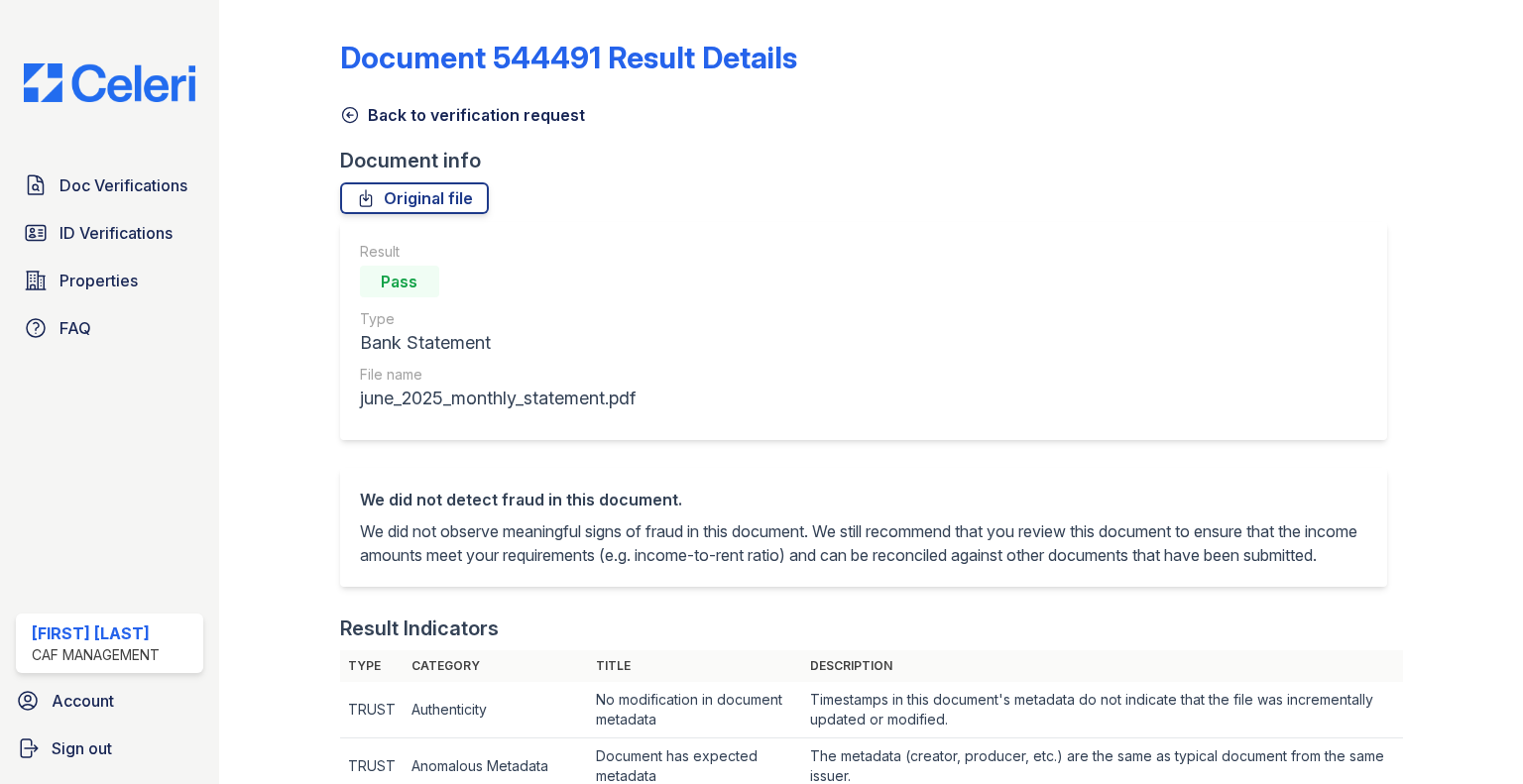 scroll, scrollTop: 0, scrollLeft: 0, axis: both 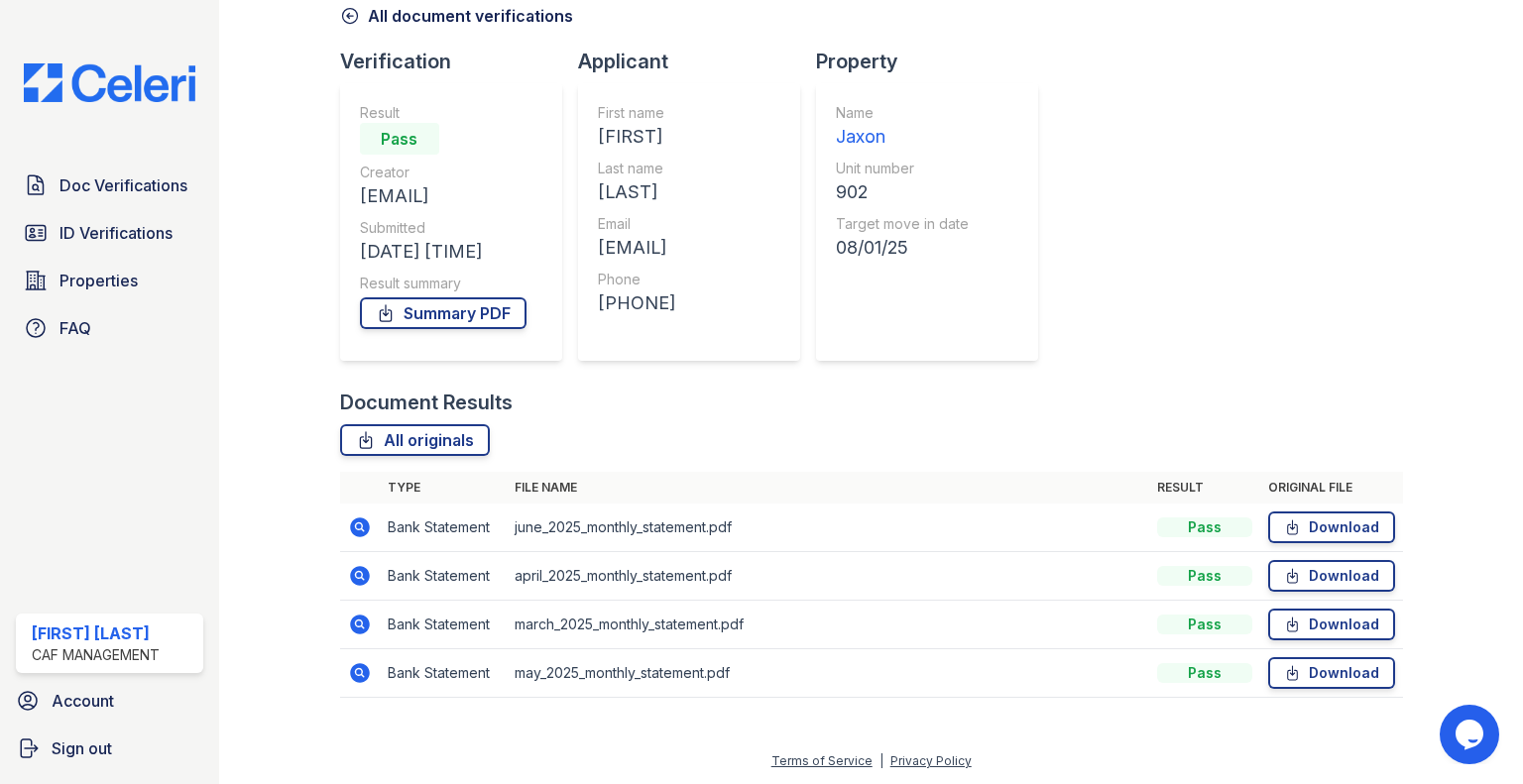 click 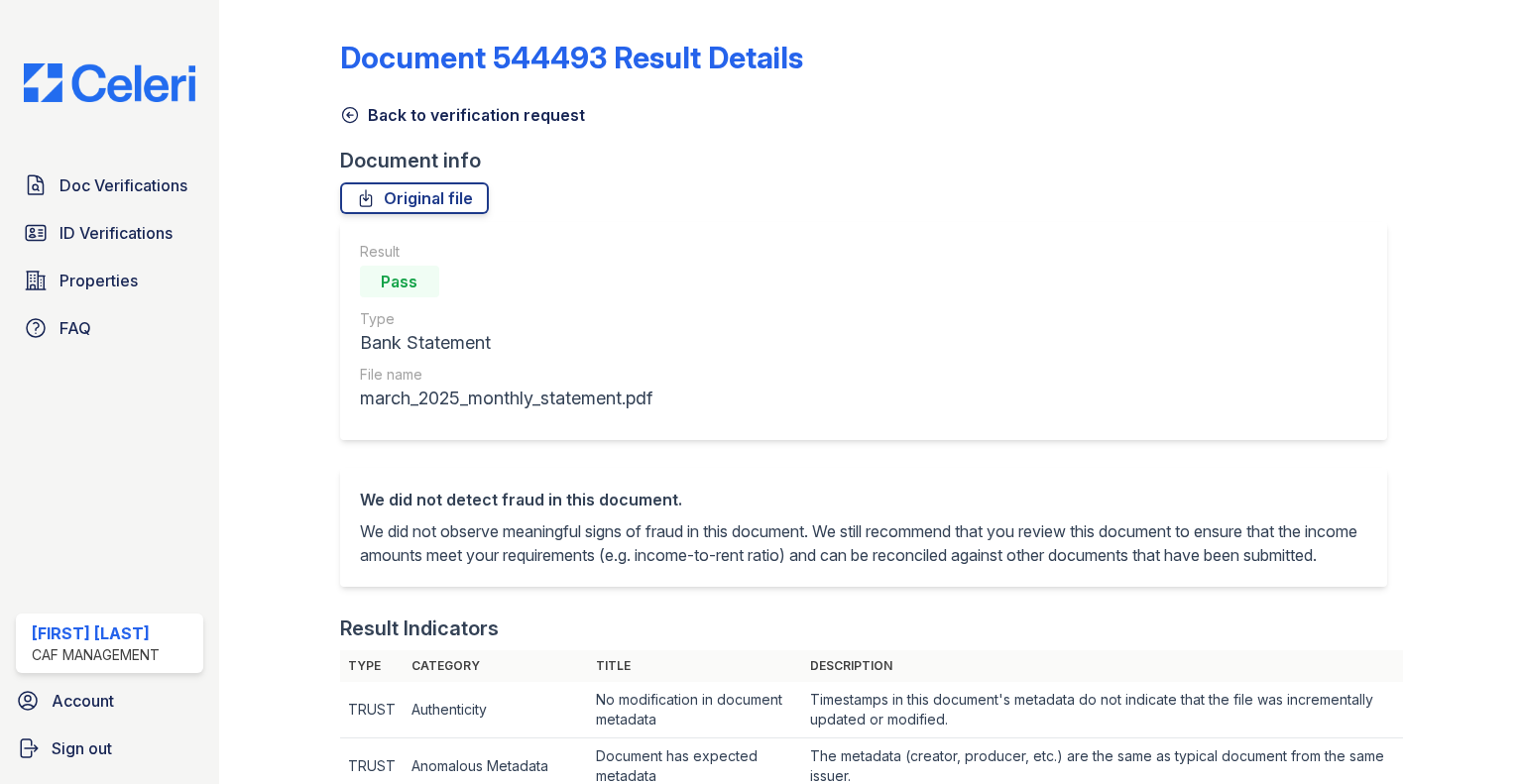 scroll, scrollTop: 0, scrollLeft: 0, axis: both 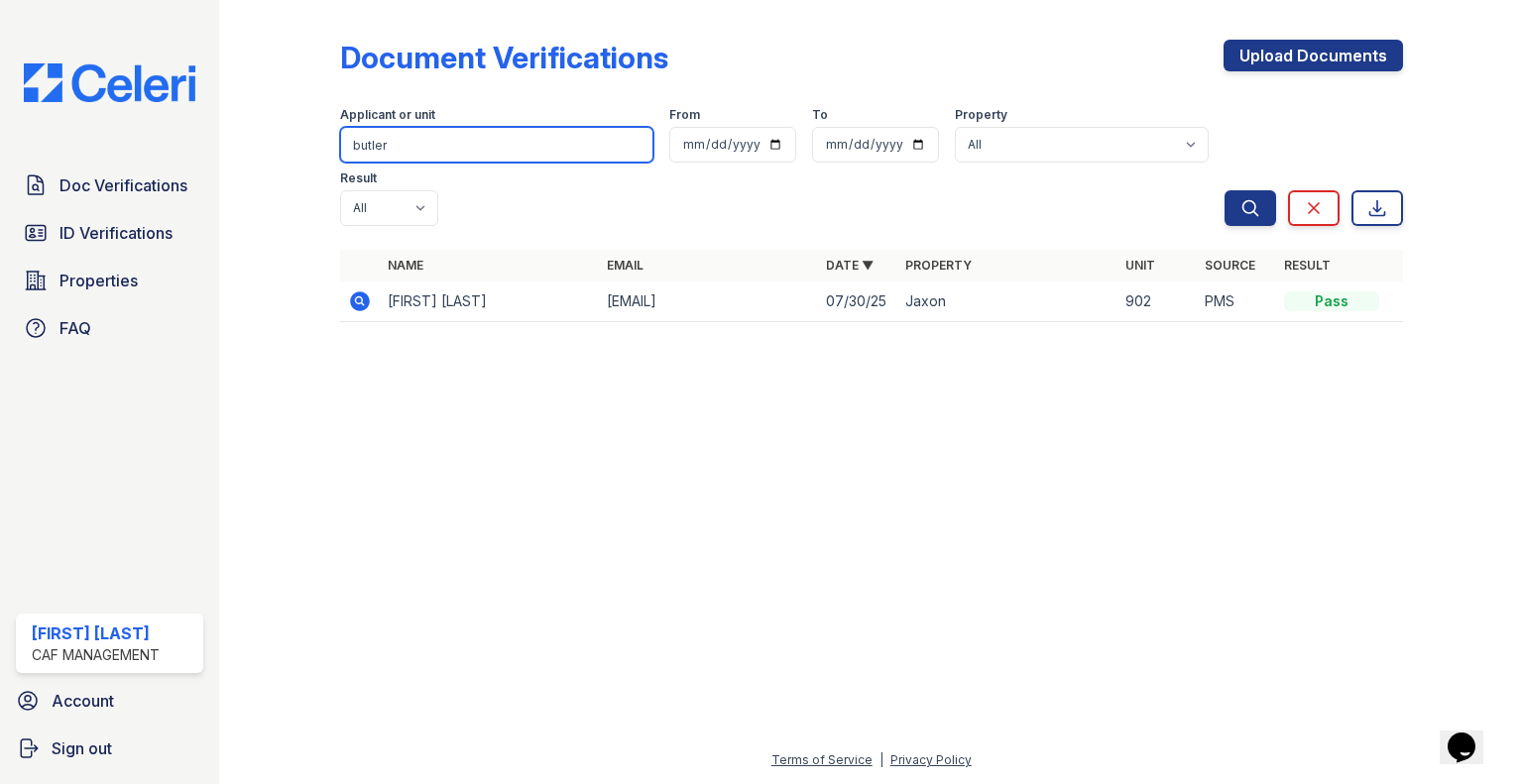 drag, startPoint x: 416, startPoint y: 142, endPoint x: 178, endPoint y: 143, distance: 238.0021 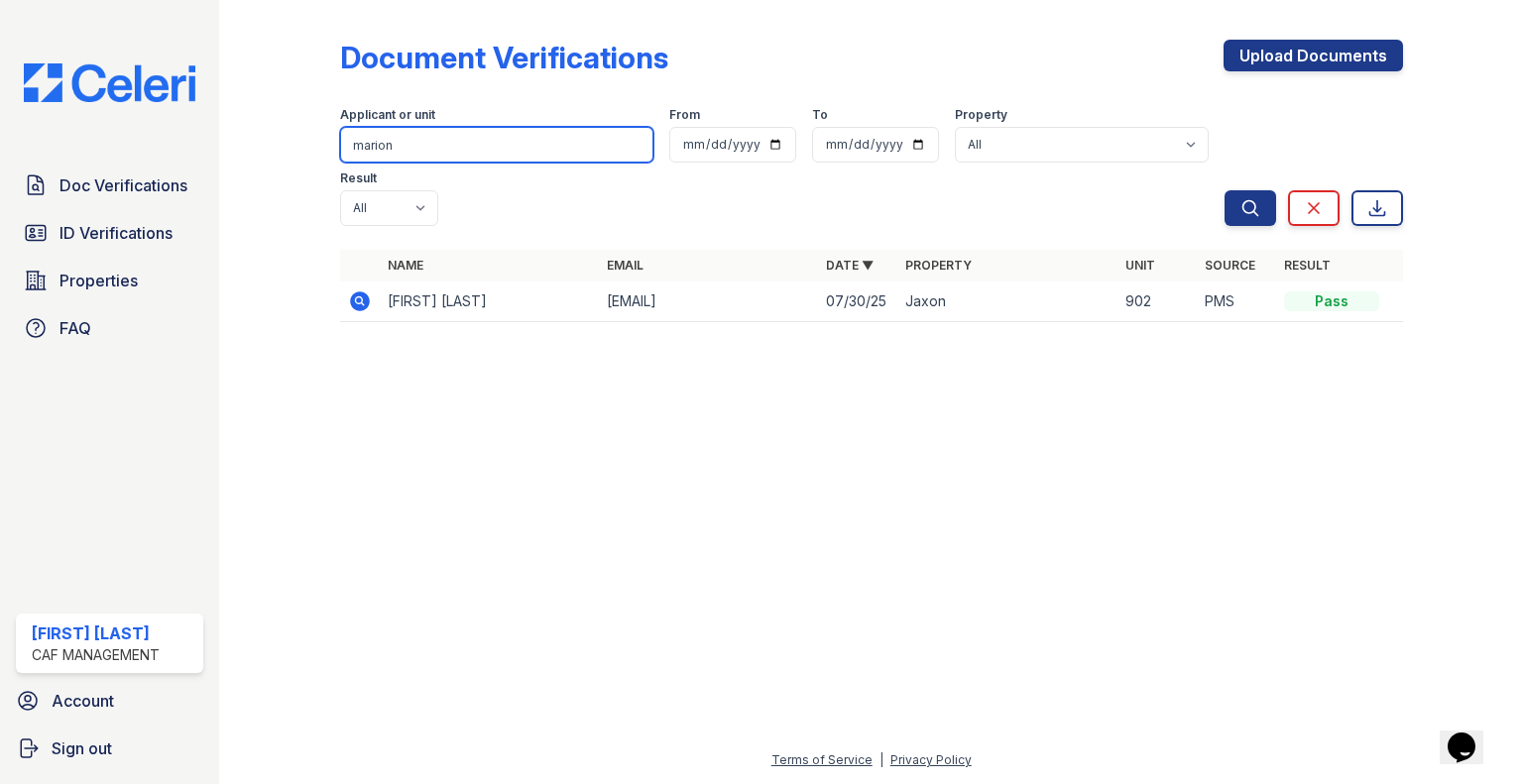 type on "marion" 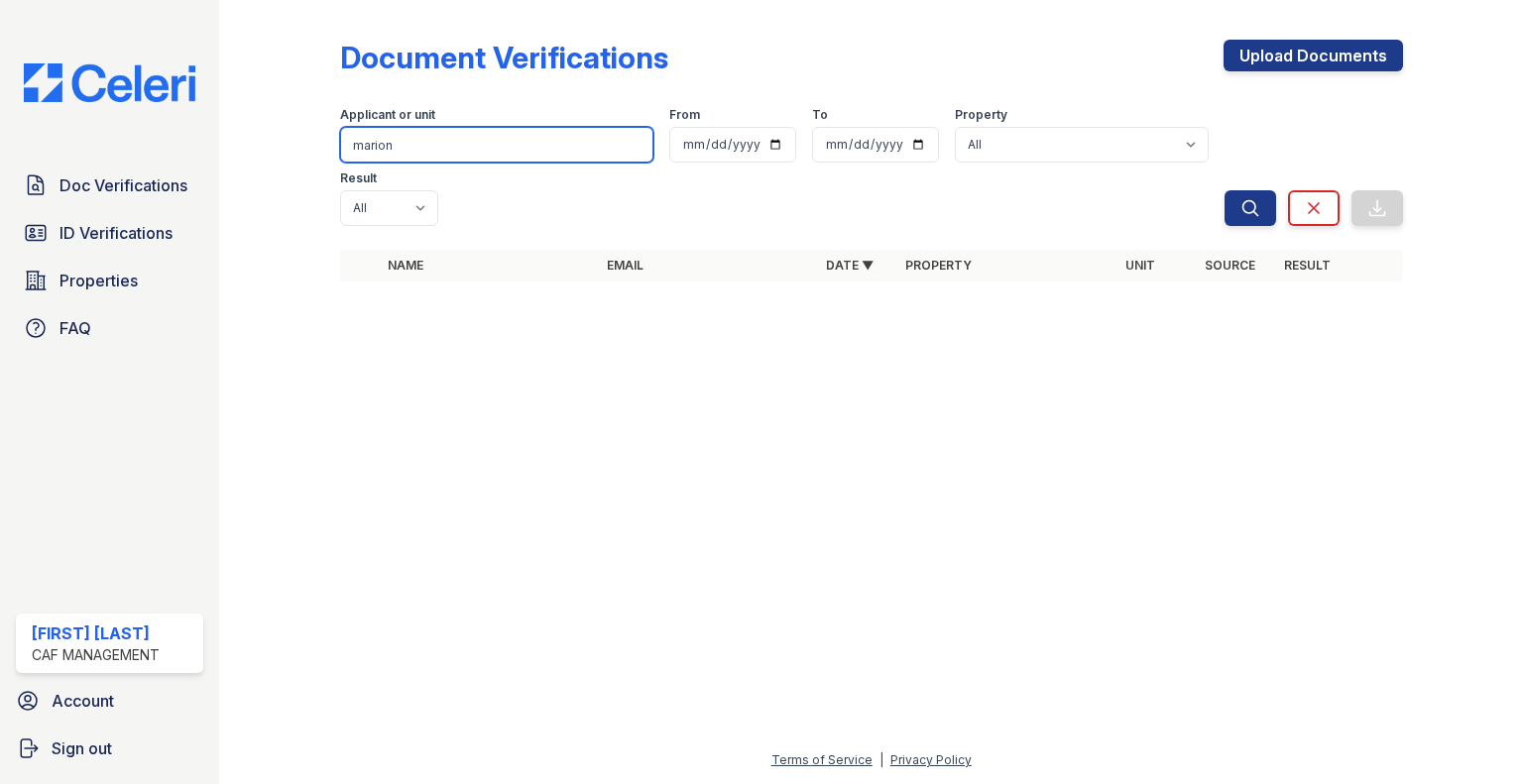 drag, startPoint x: 407, startPoint y: 148, endPoint x: 341, endPoint y: 150, distance: 66.0303 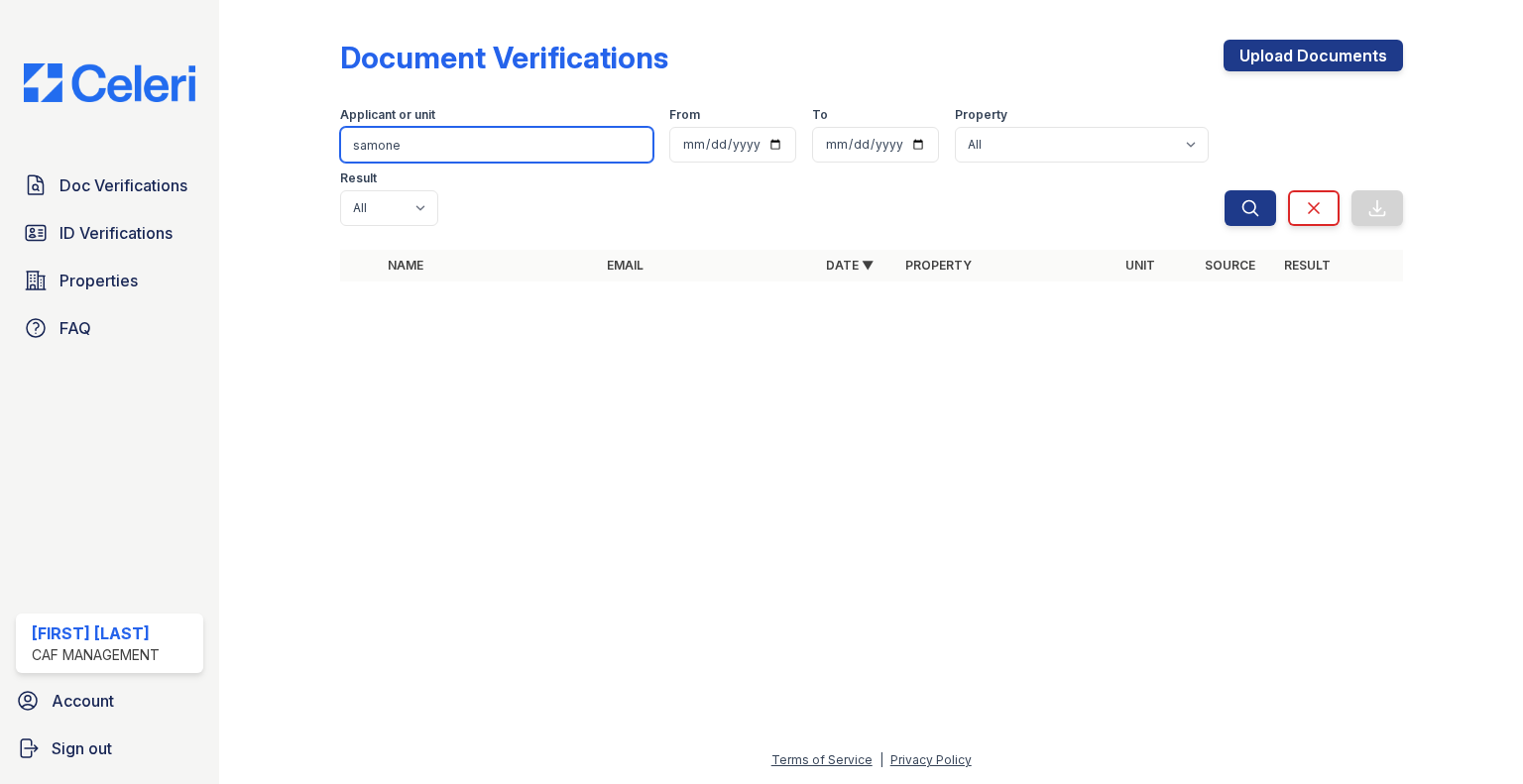 type on "samone" 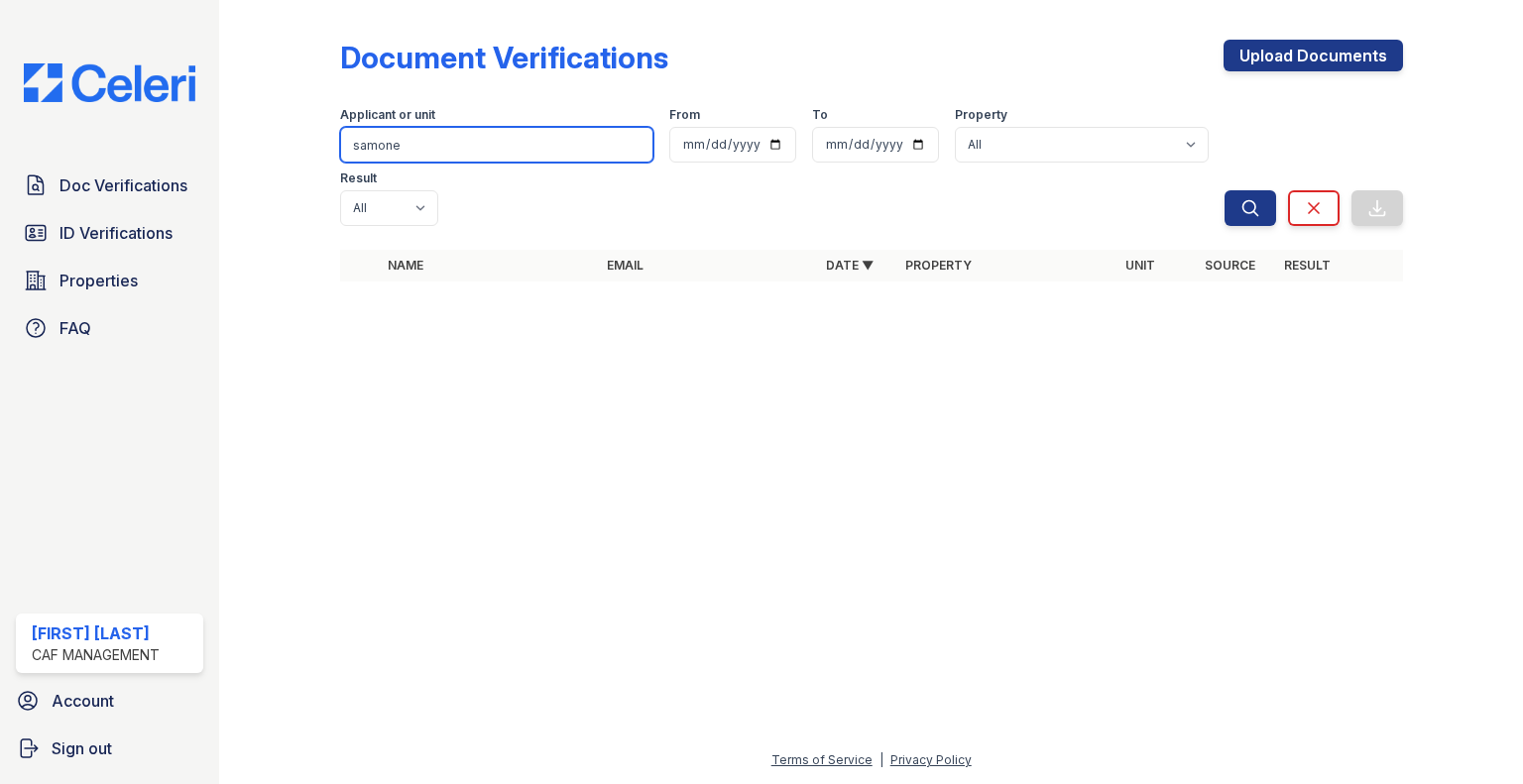 drag, startPoint x: 415, startPoint y: 147, endPoint x: 345, endPoint y: 158, distance: 70.85901 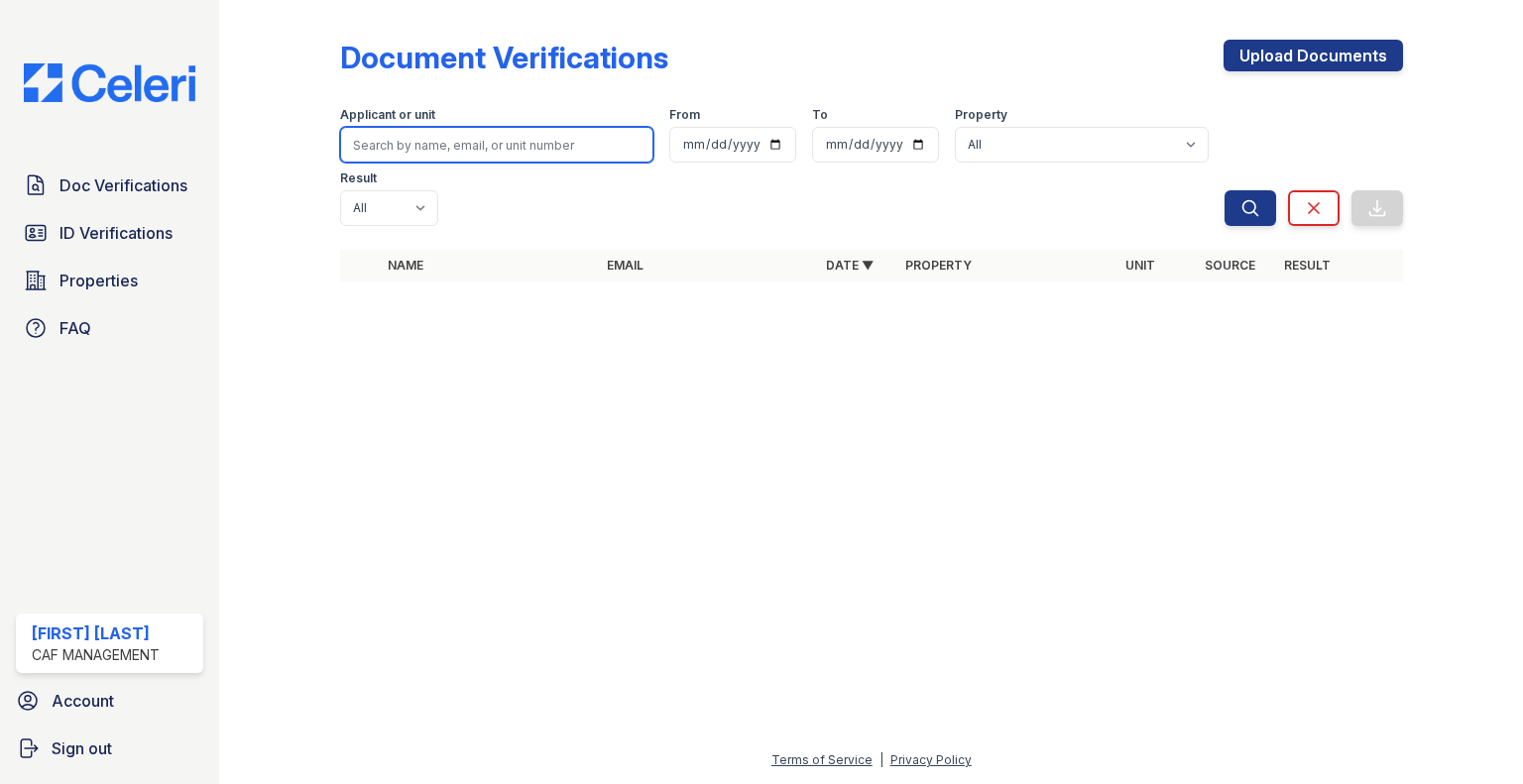 type 